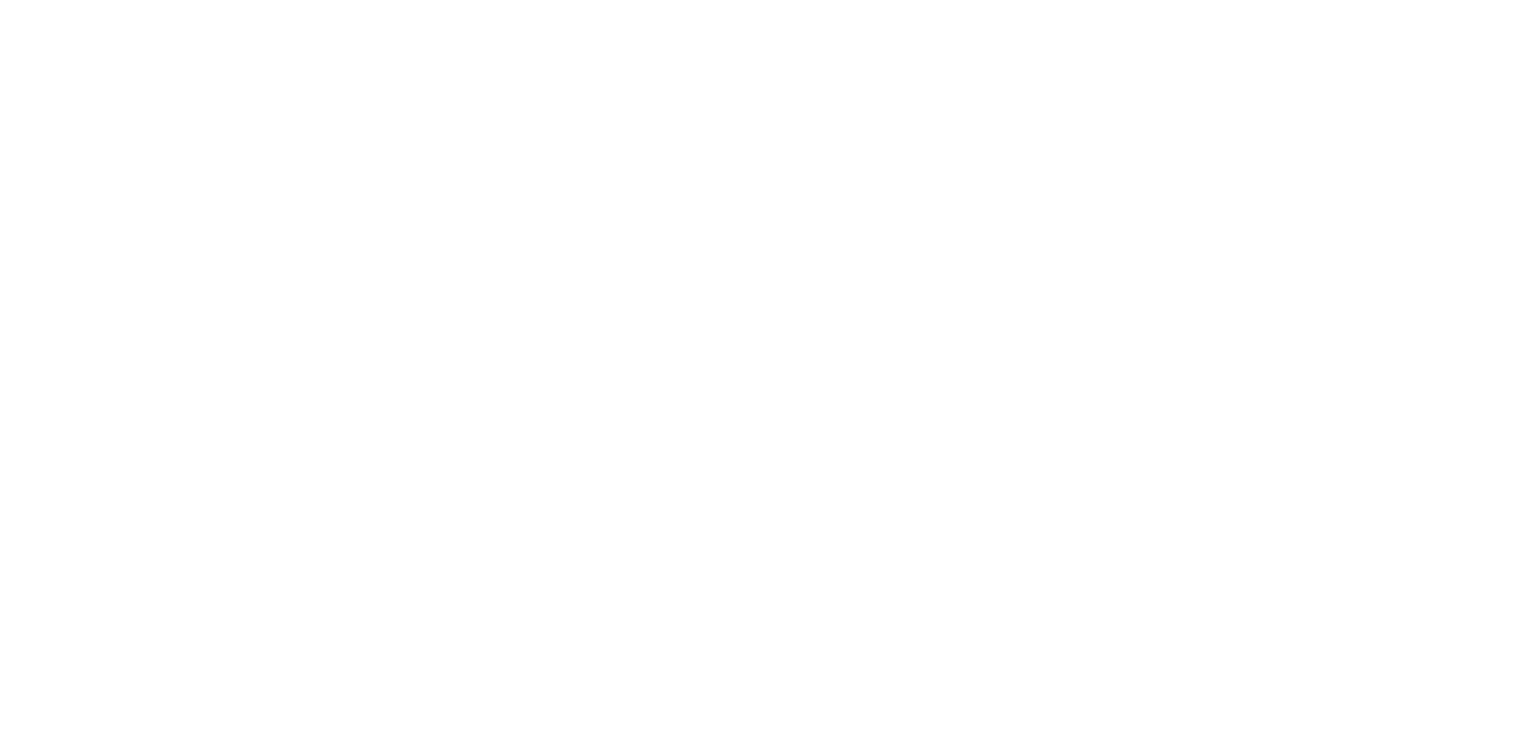 scroll, scrollTop: 0, scrollLeft: 0, axis: both 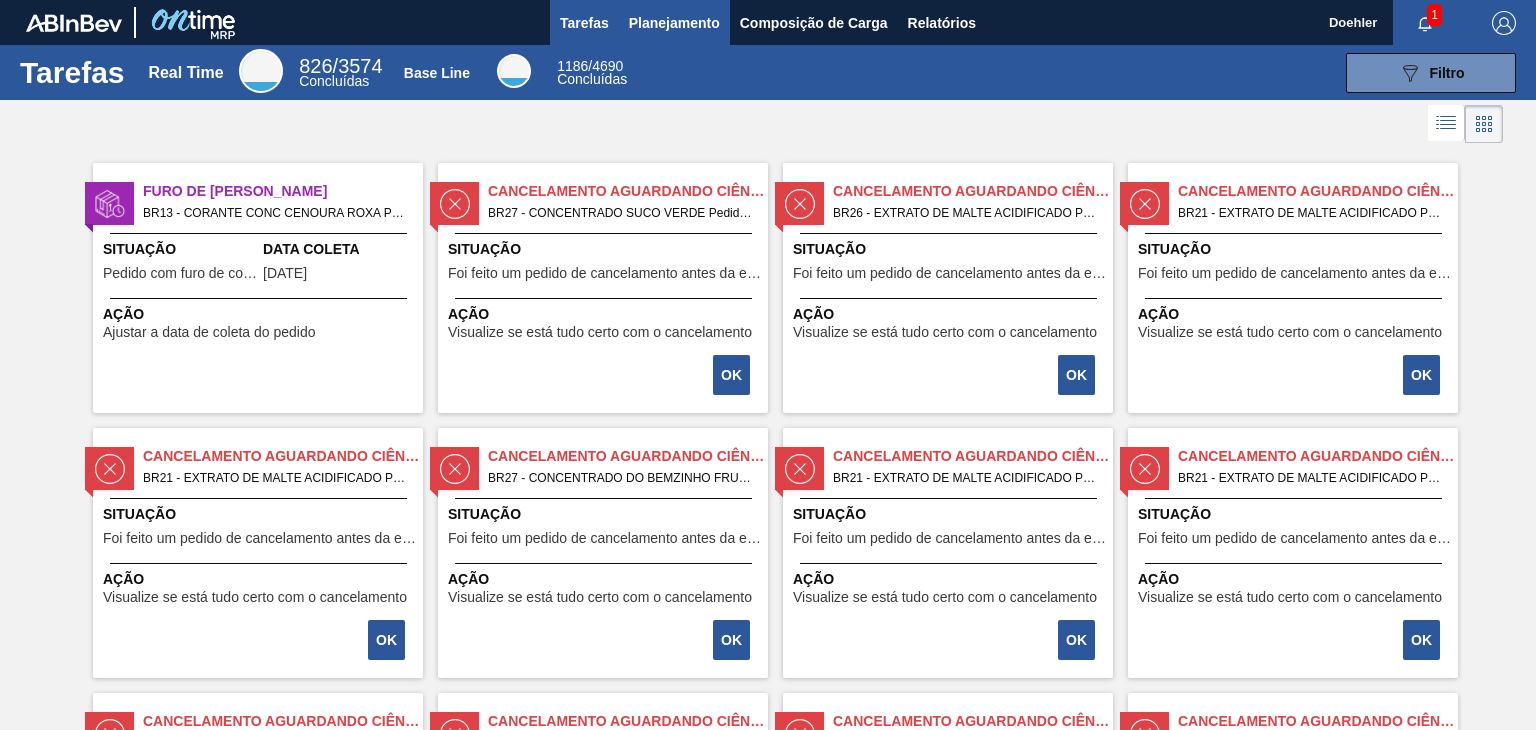 click on "Planejamento" at bounding box center [674, 23] 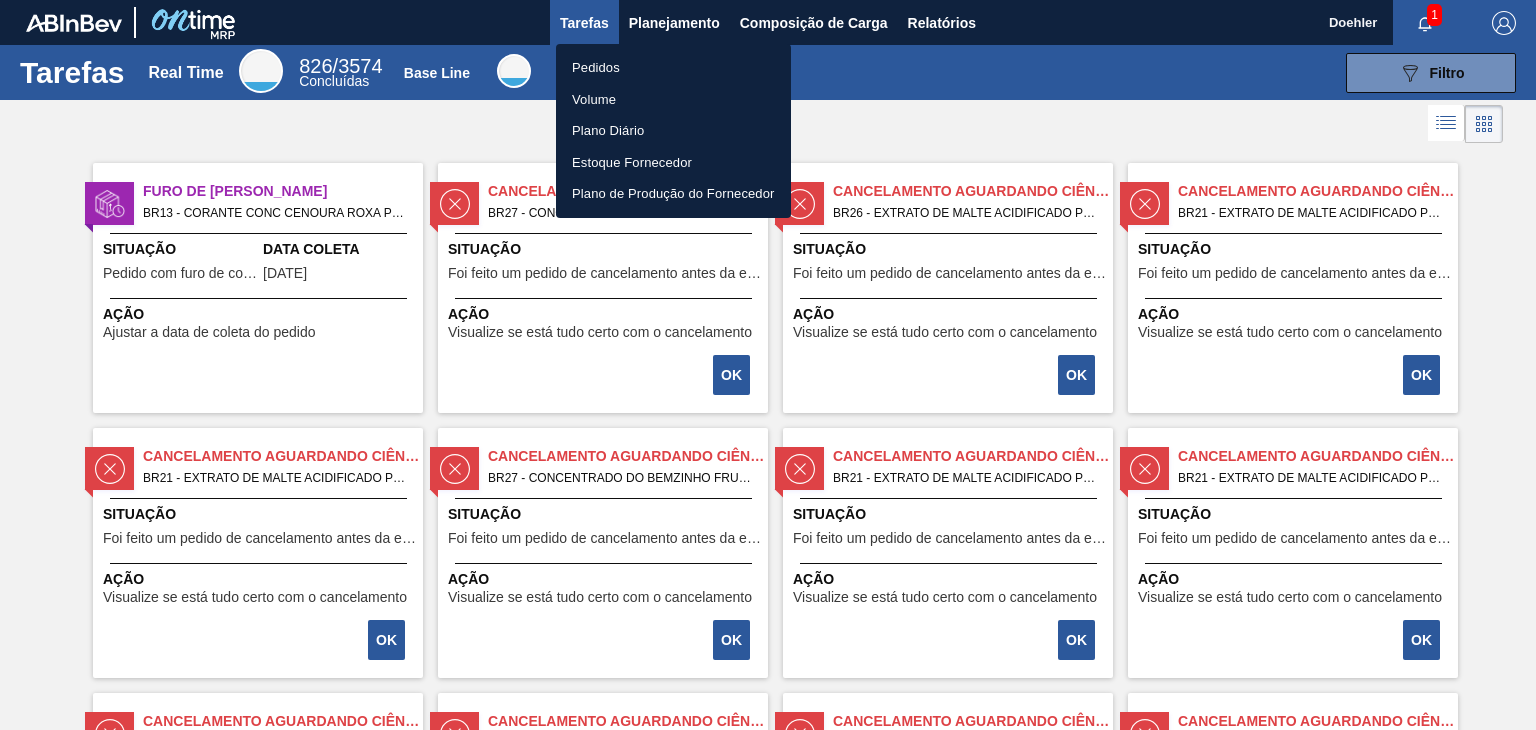click on "Pedidos" at bounding box center [673, 68] 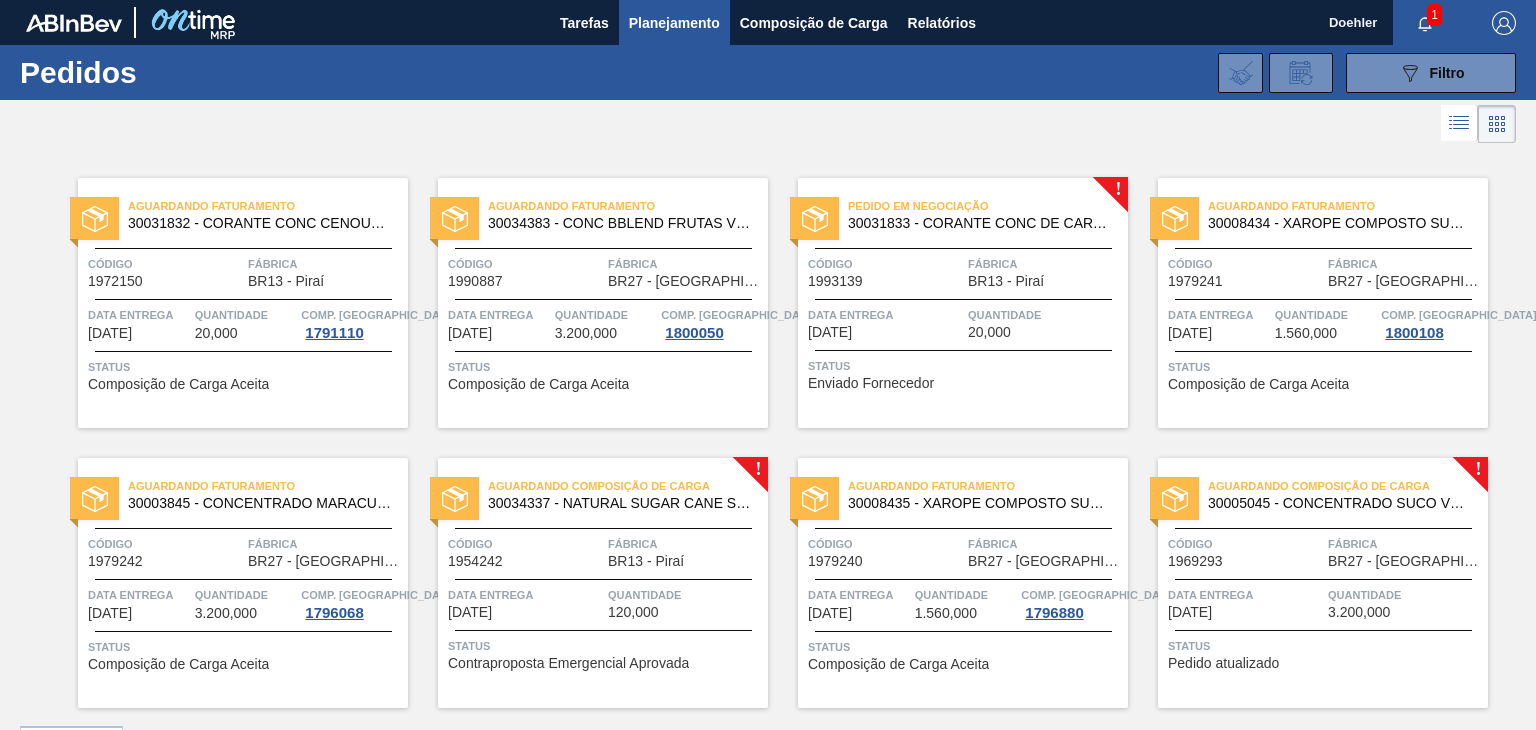 click on "Comp. Carga" at bounding box center (378, 315) 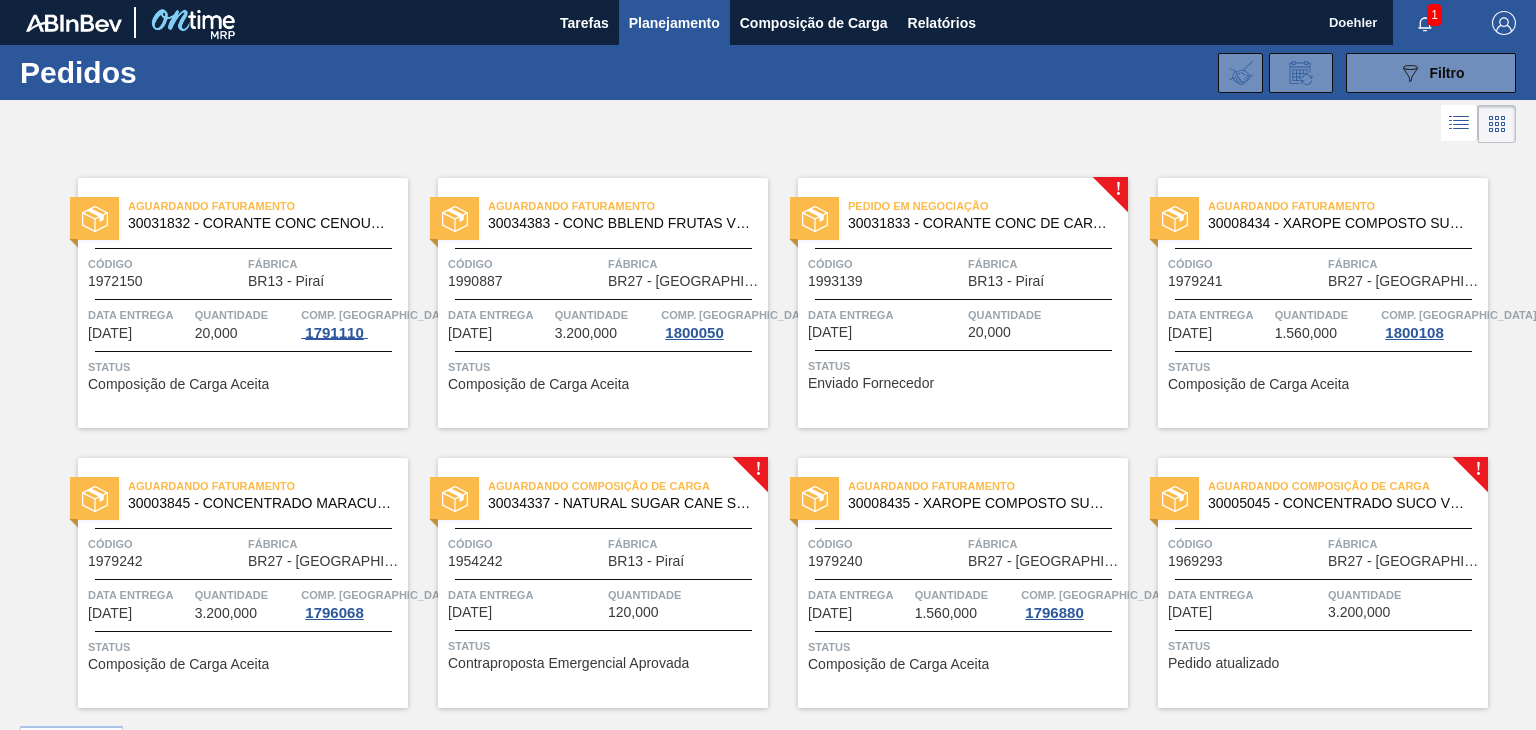 click on "1791110" at bounding box center (334, 333) 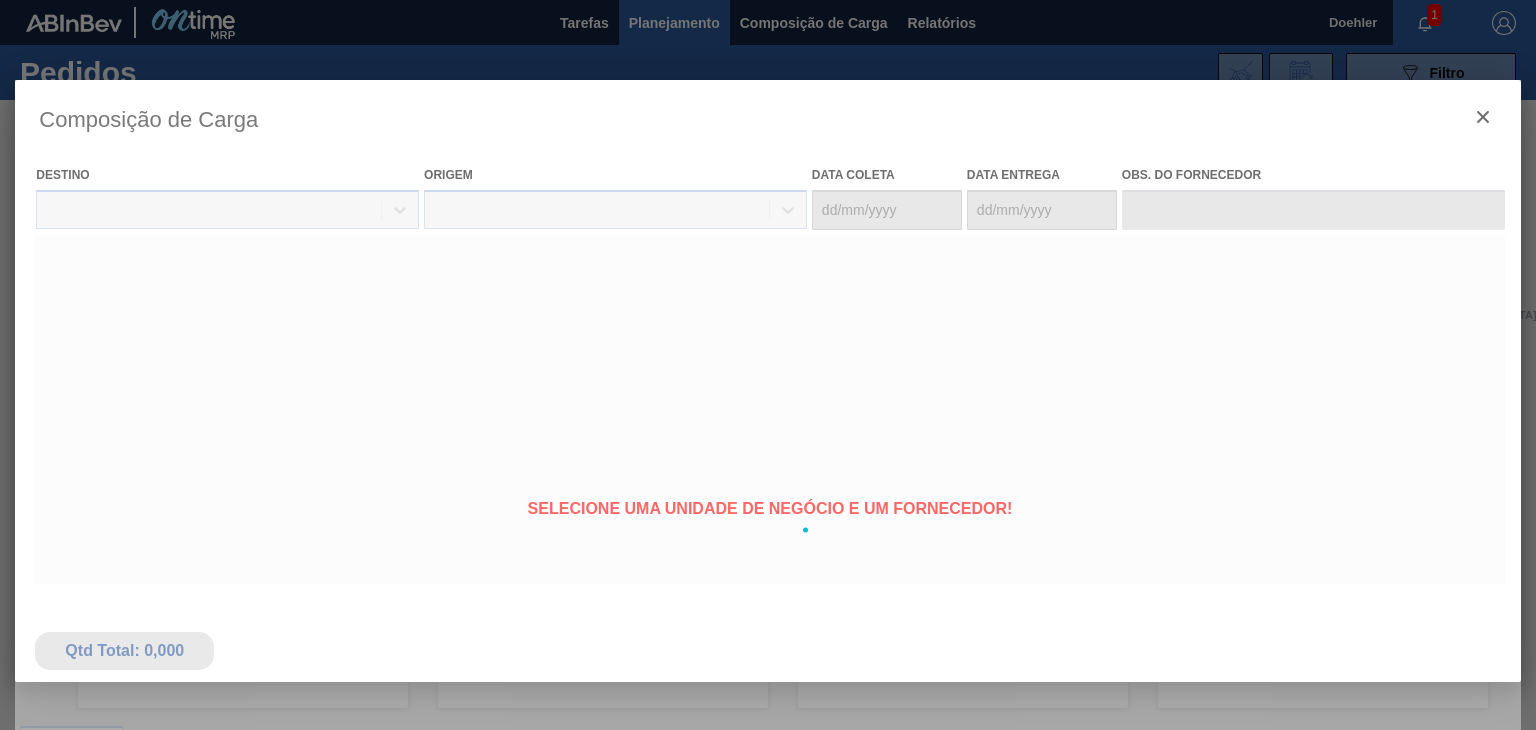 click on "Tarefas Planejamento Composição de Carga Relatórios Doehler 1 Marcar todas como lido Pedidos   089F7B8B-B2A5-4AFE-B5C0-19BA573D28AC Filtro Código Pedido Portal Códido PO SAP Etapa Etapa Destino Unidade de Negócio Carteira Carteira Material Material Data coleta de Data coleta até Data de Entrega de Data de Entrega até Hora entrega de Hora entrega até Mostrar itens pendentes Buscar Limpar Busca Aguardando Faturamento 30031832 - CORANTE CONC CENOURA ROXA G12513 Código 1972150 Fábrica BR13 - Piraí Data entrega 16/07/2025 Quantidade 20,000 Comp. Carga 1791110 Status Composição de Carga Aceita Aguardando Faturamento 30034383 - CONC BBLEND FRUTAS VERMELHAS Código 1990887 Fábrica BR27 - Nova Minas Data entrega 23/07/2025 Quantidade 3.200,000 Comp. Carga 1800050 Status Composição de Carga Aceita ! Pedido em Negociação 30031833 - CORANTE CONC DE CARTAMO H33017 Código 1993139 Fábrica BR13 - Piraí Data entrega 31/07/2025 Quantidade 20,000 Status Enviado Fornecedor Aguardando Faturamento Código ! !" at bounding box center (768, 0) 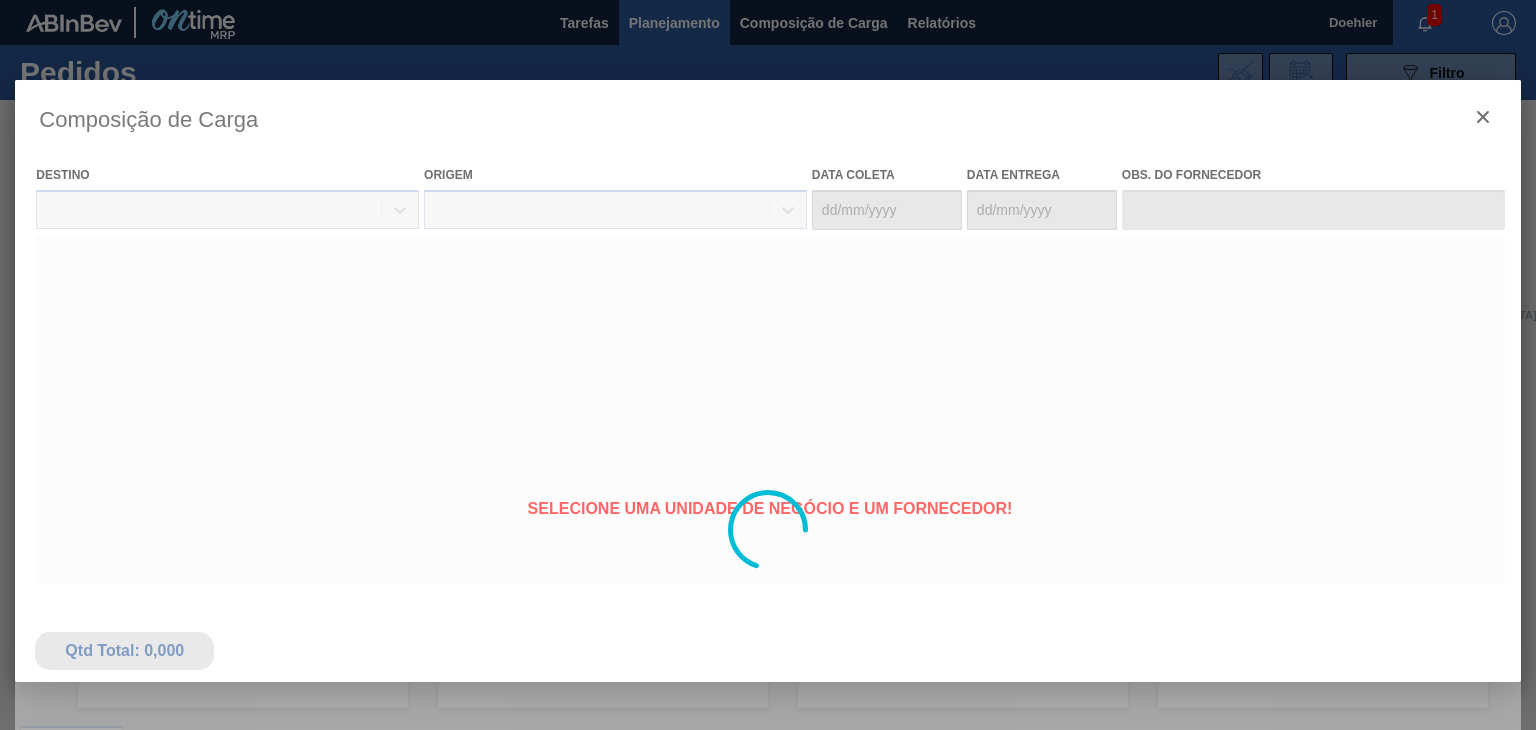 type on "15/07/2025" 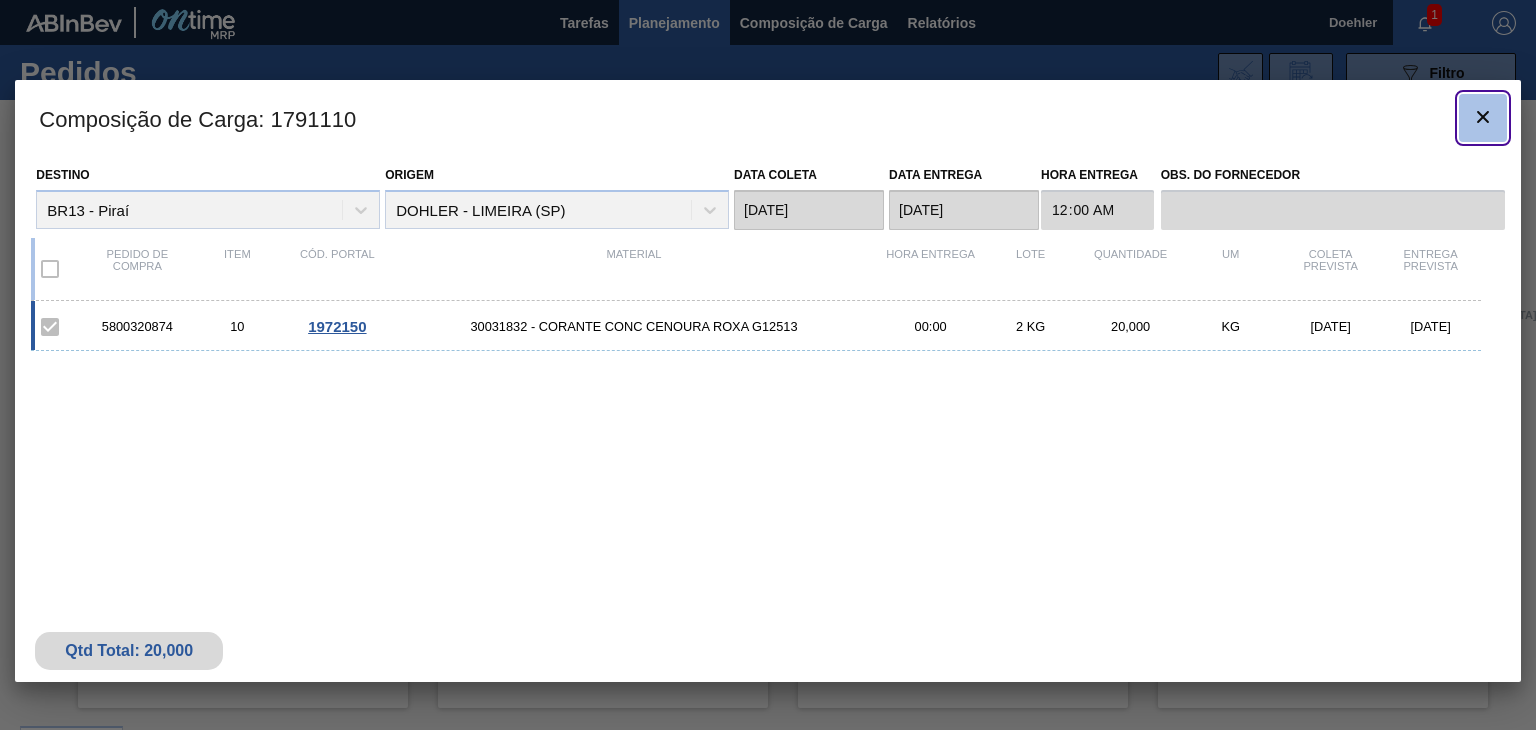 click 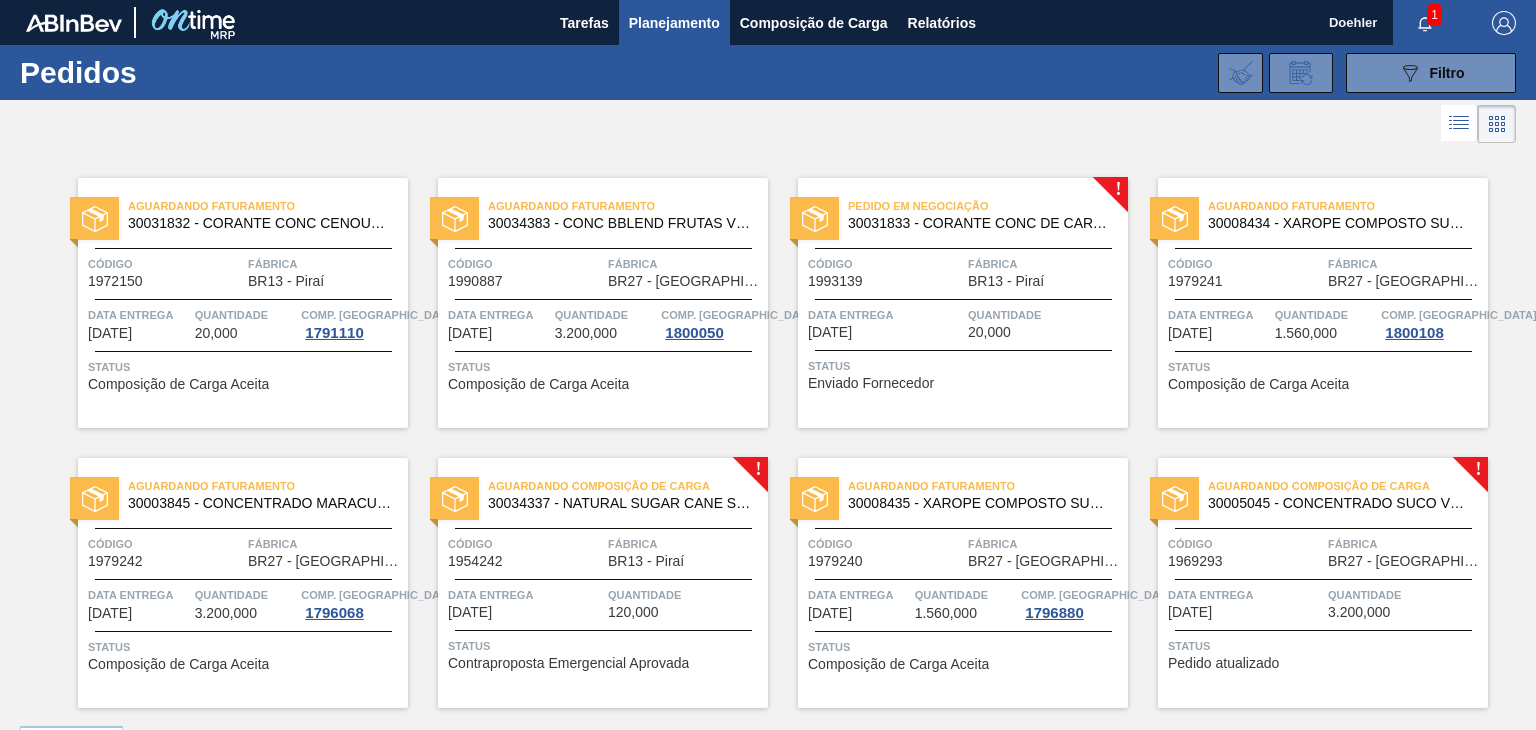 click on "Aguardando Faturamento" at bounding box center [268, 206] 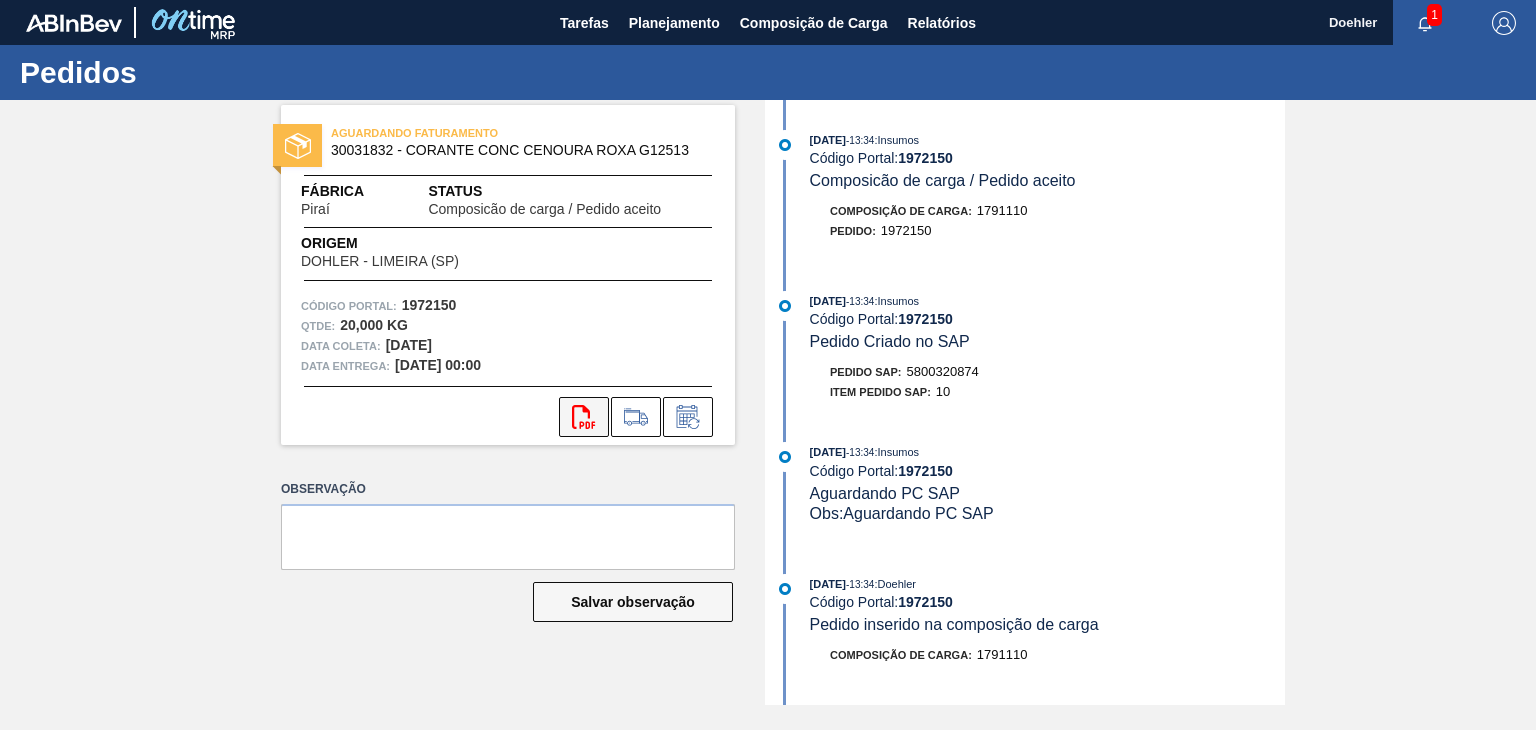 click on "svg{fill:#ff0000}" 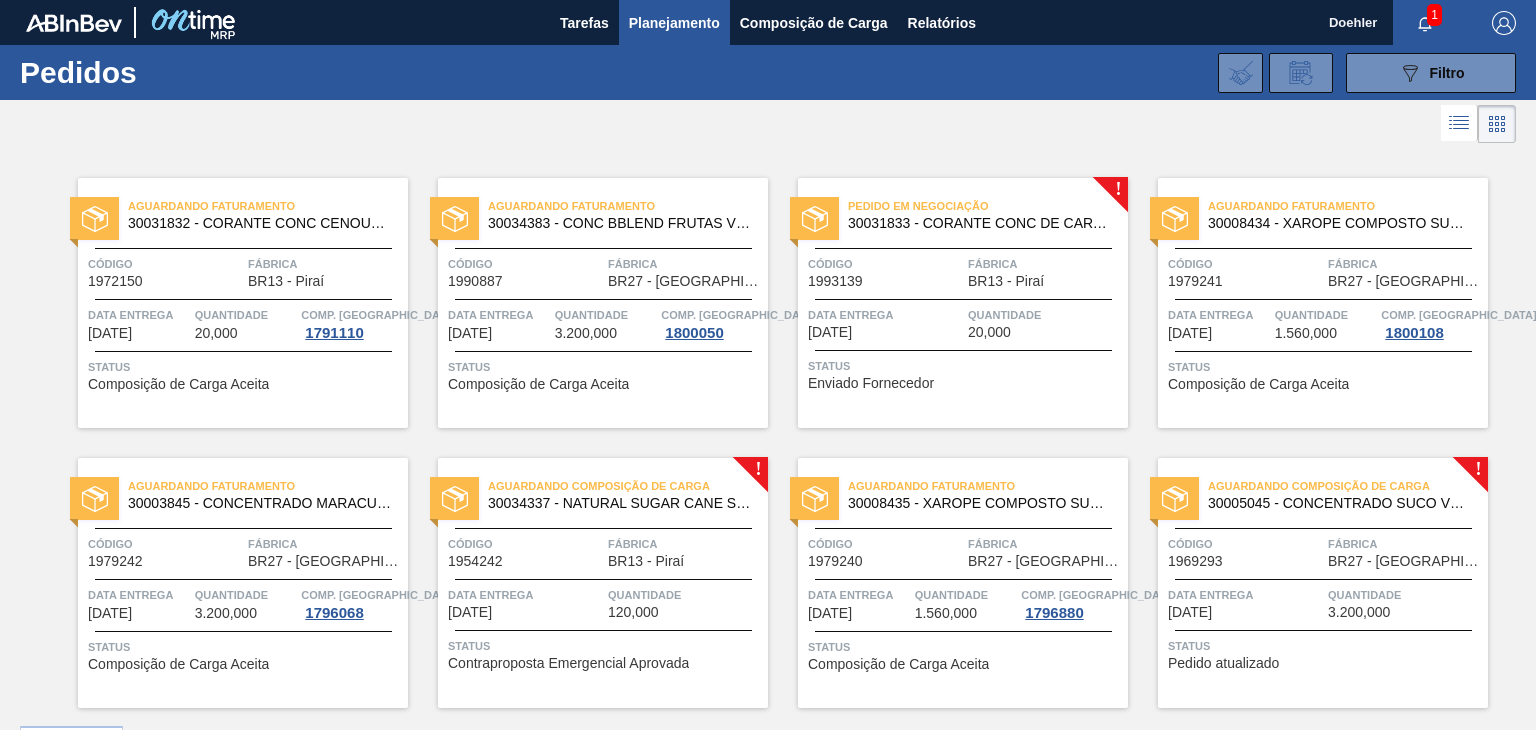 click on "Pedido em Negociação" at bounding box center (988, 206) 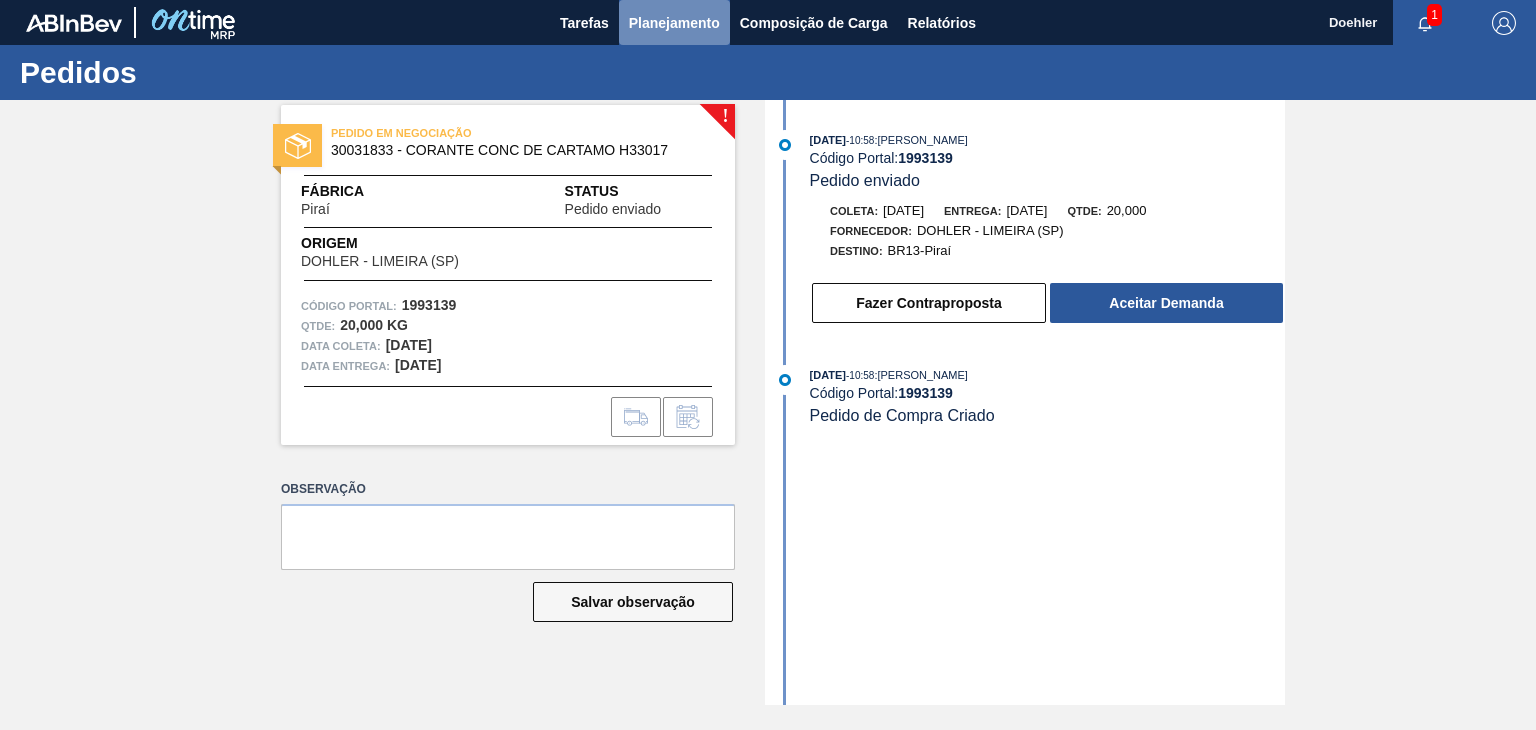 click on "Planejamento" at bounding box center [674, 23] 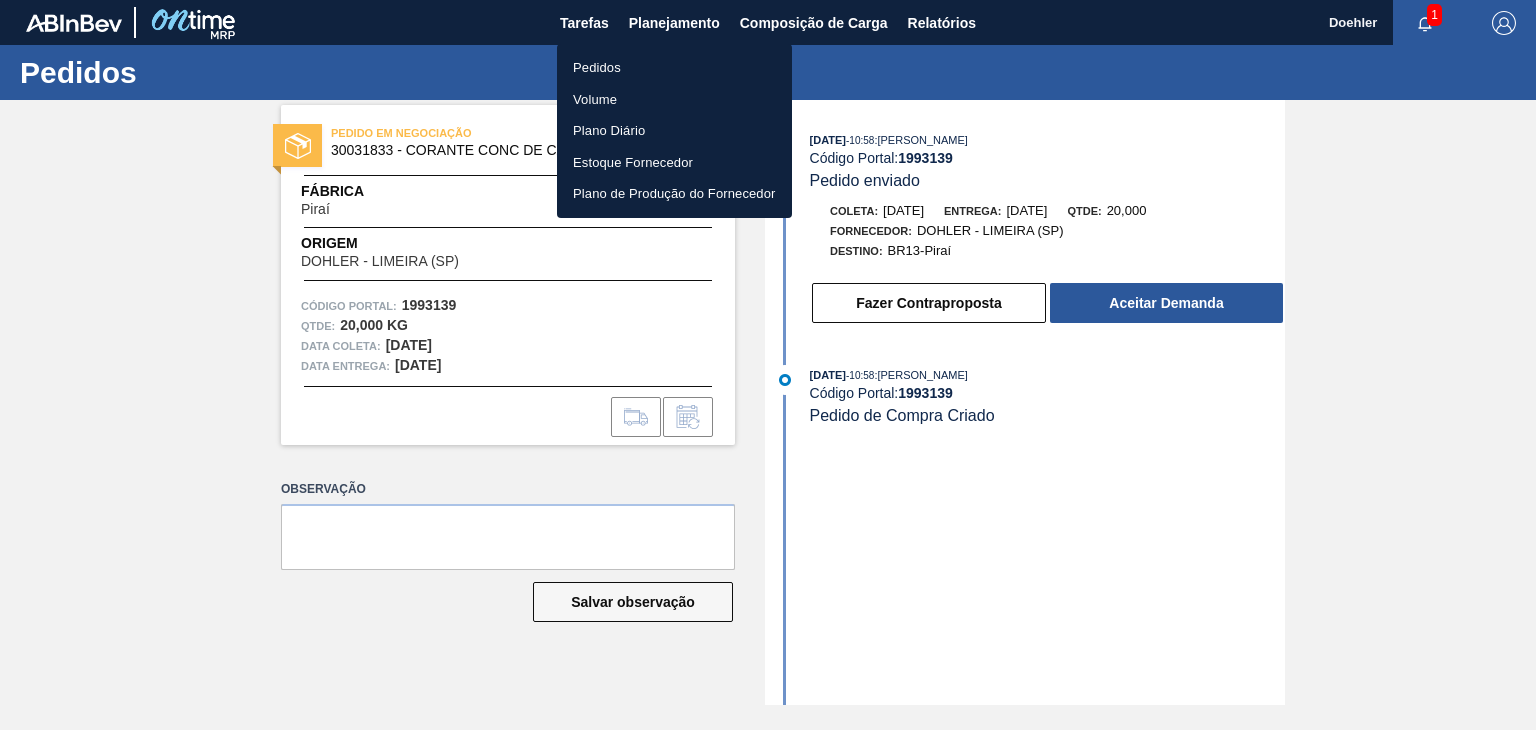 drag, startPoint x: 624, startPoint y: 66, endPoint x: 661, endPoint y: 65, distance: 37.01351 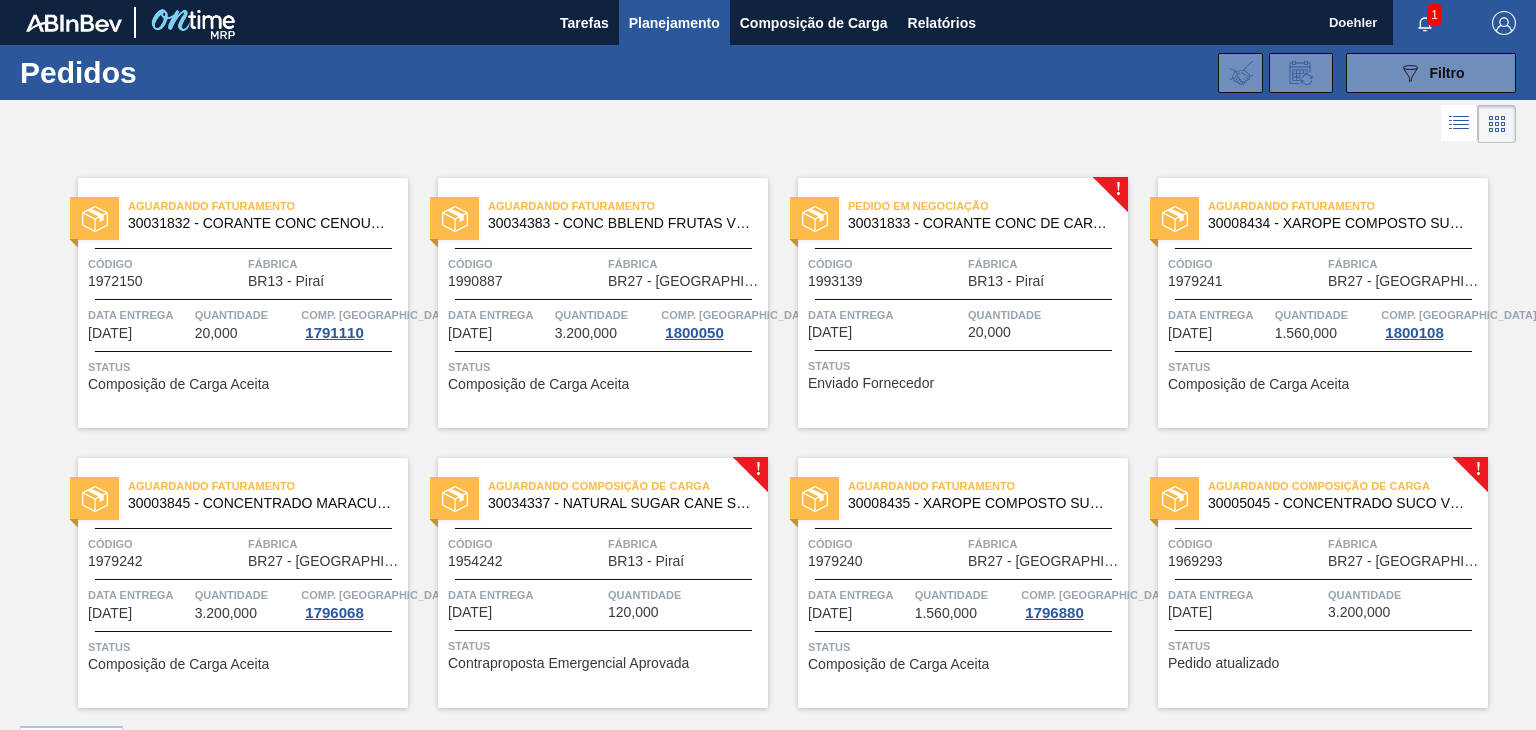 click on "Aguardando Faturamento" at bounding box center [268, 206] 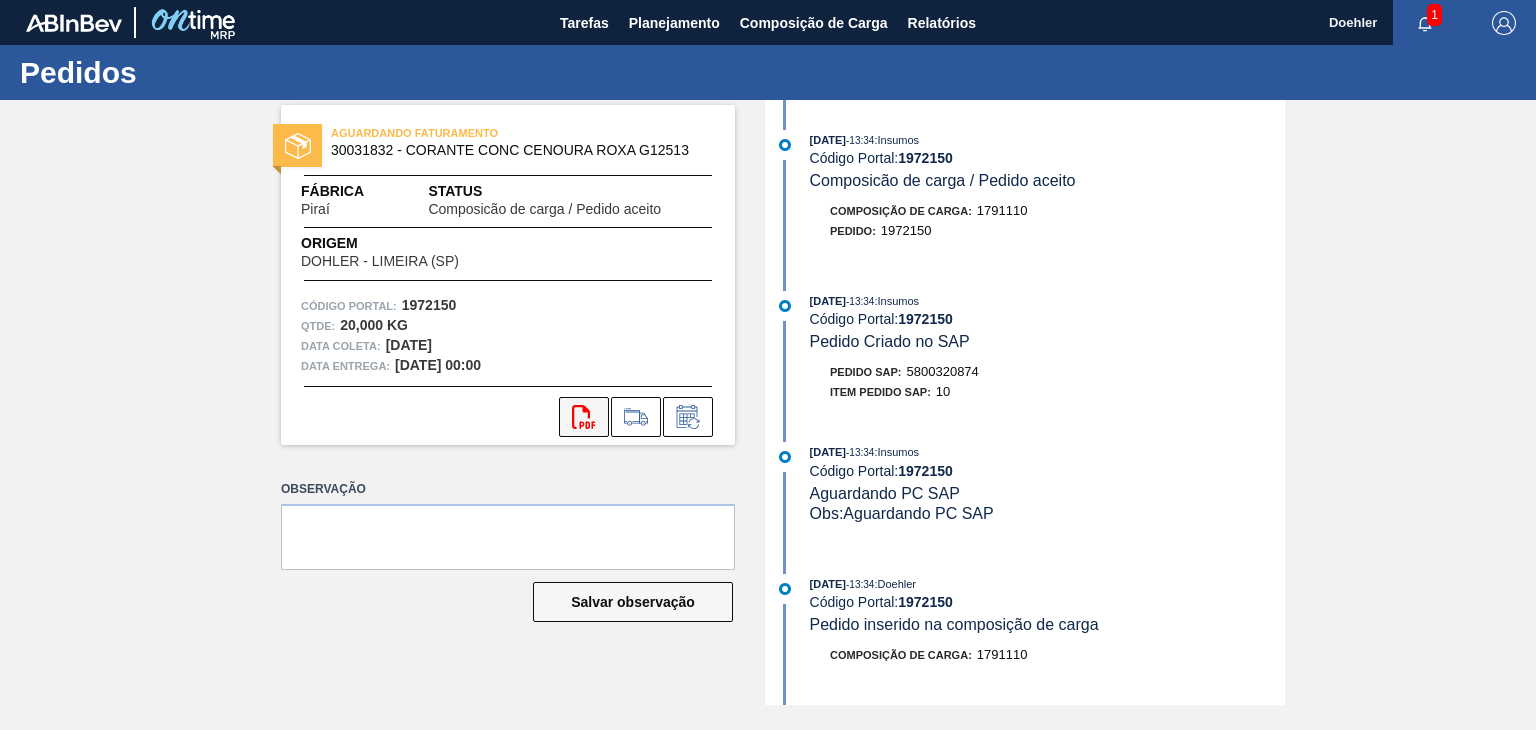 click 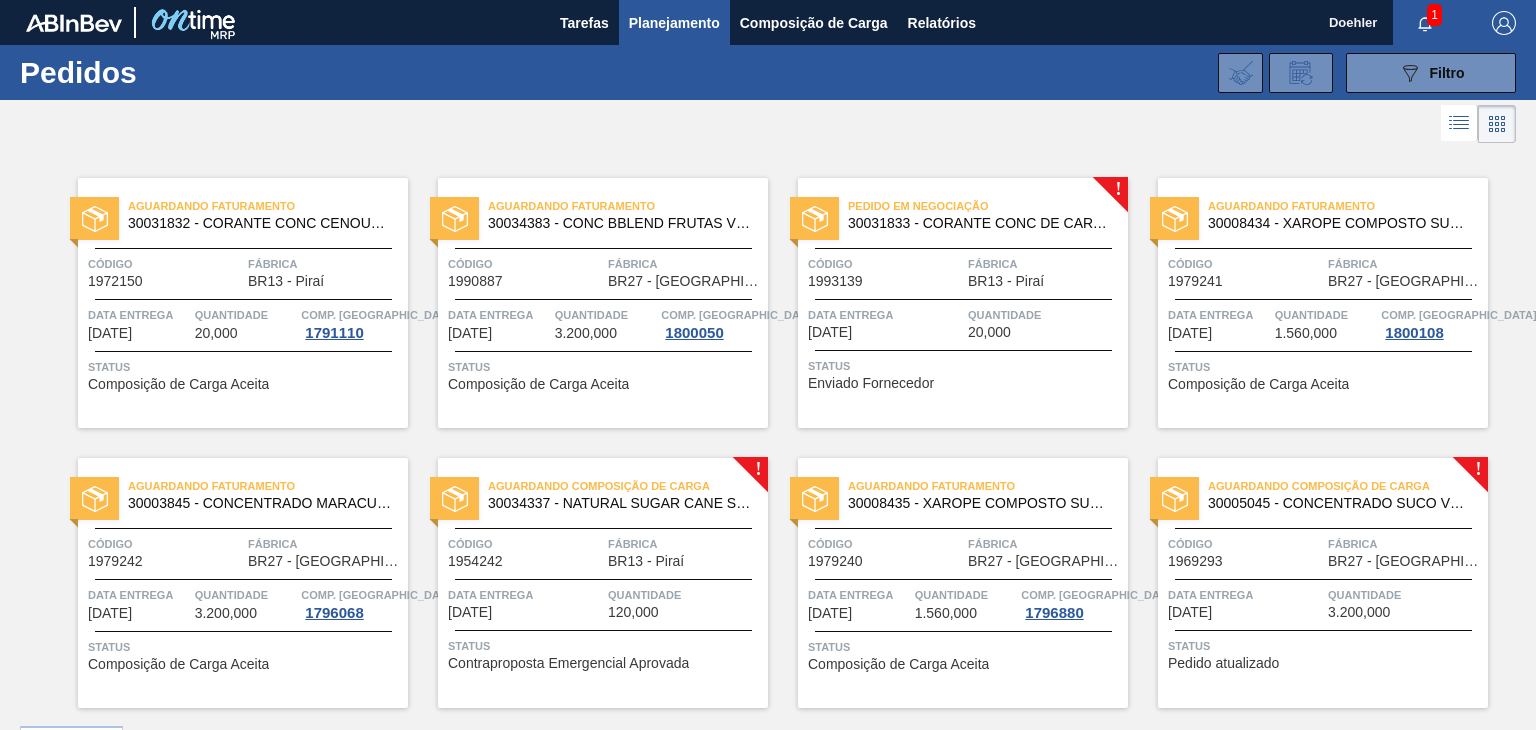 click on "30034383 - CONC BBLEND FRUTAS VERMELHAS" at bounding box center [620, 223] 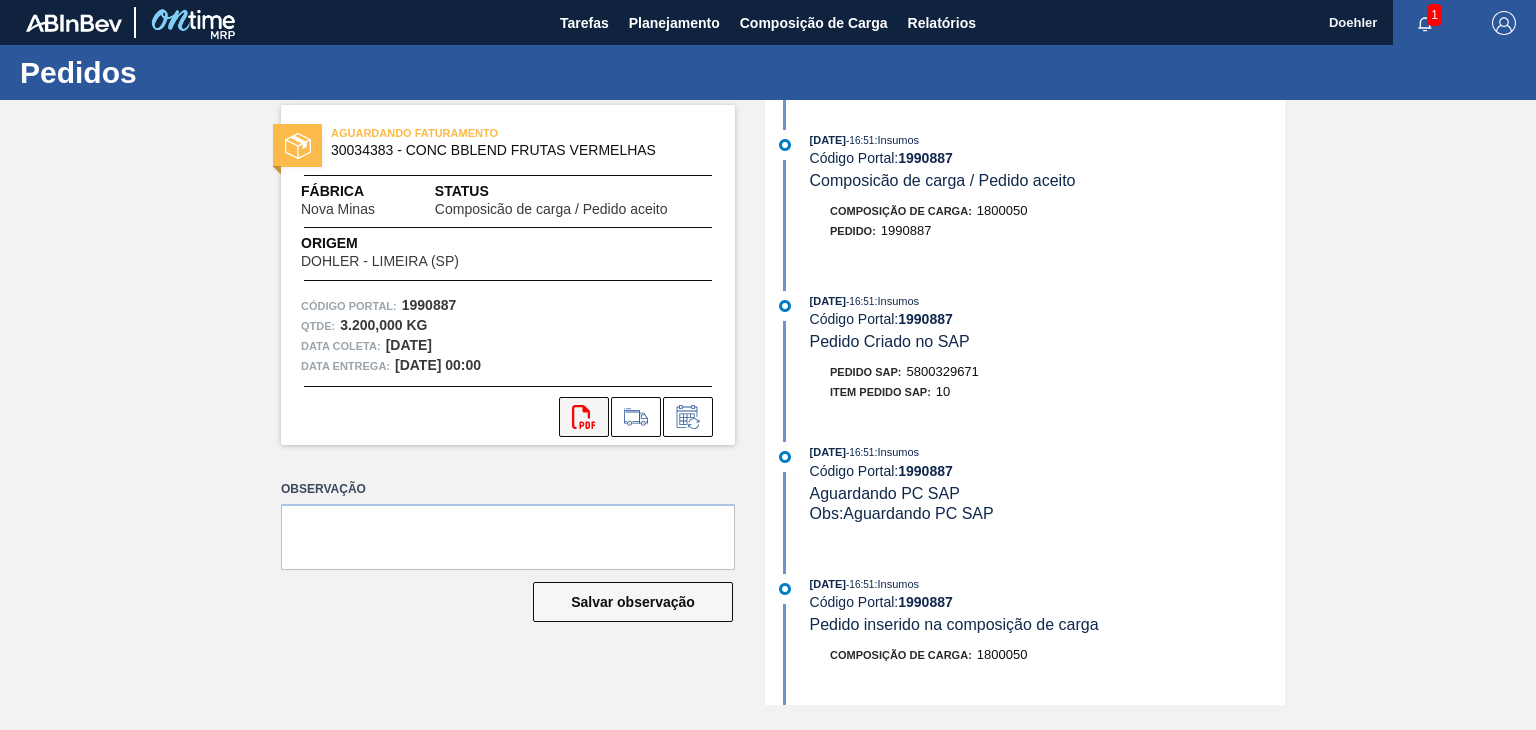 click on "svg{fill:#ff0000}" 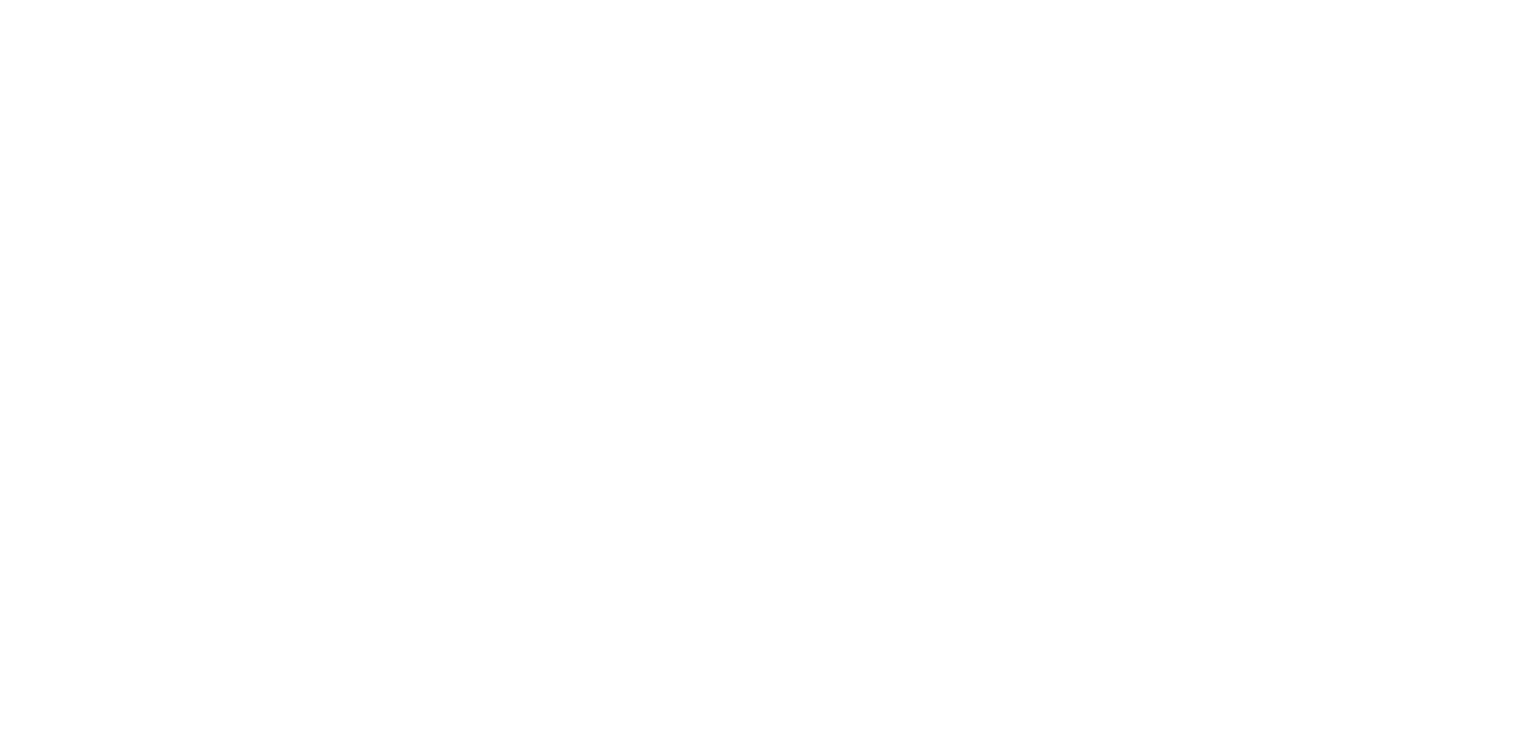 scroll, scrollTop: 0, scrollLeft: 0, axis: both 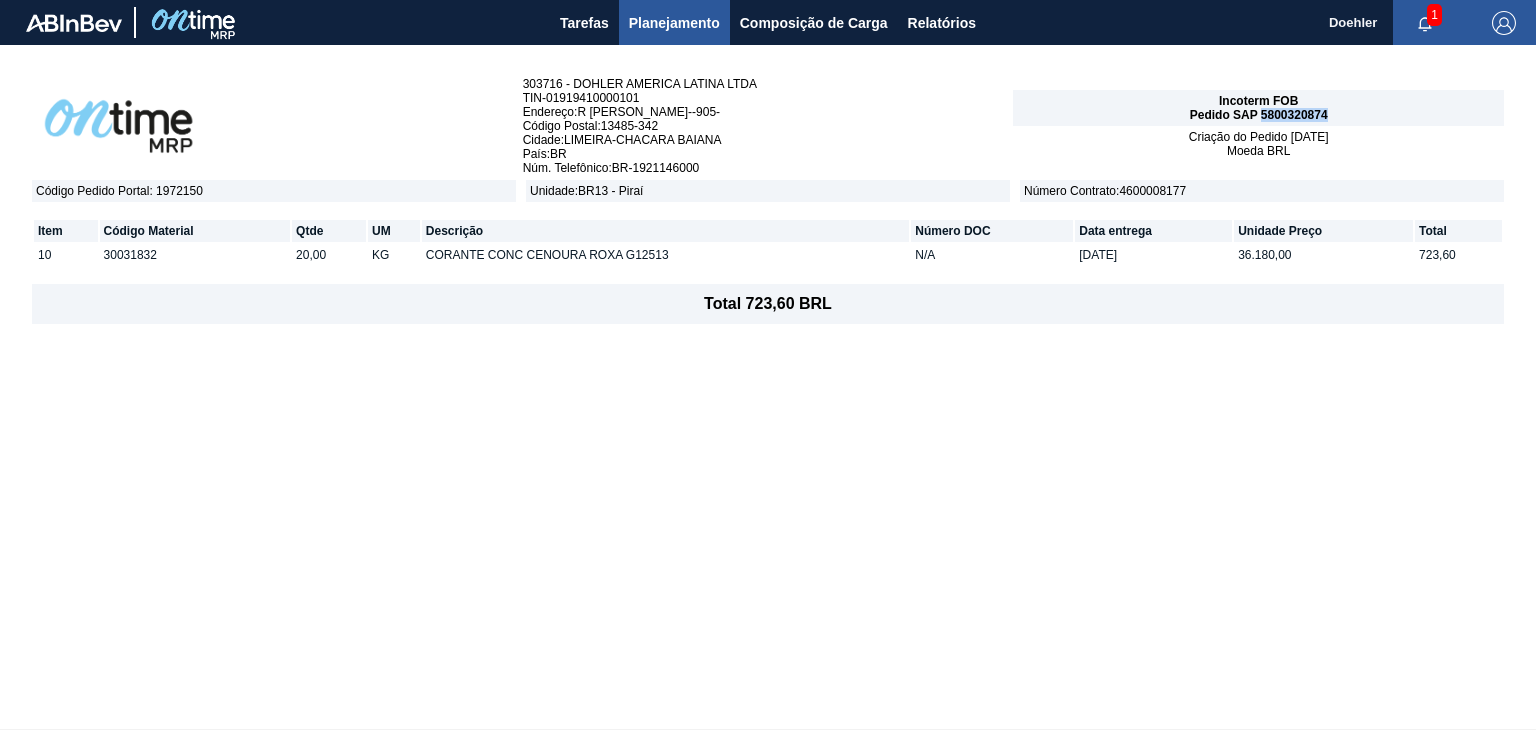 drag, startPoint x: 1329, startPoint y: 115, endPoint x: 1260, endPoint y: 112, distance: 69.065186 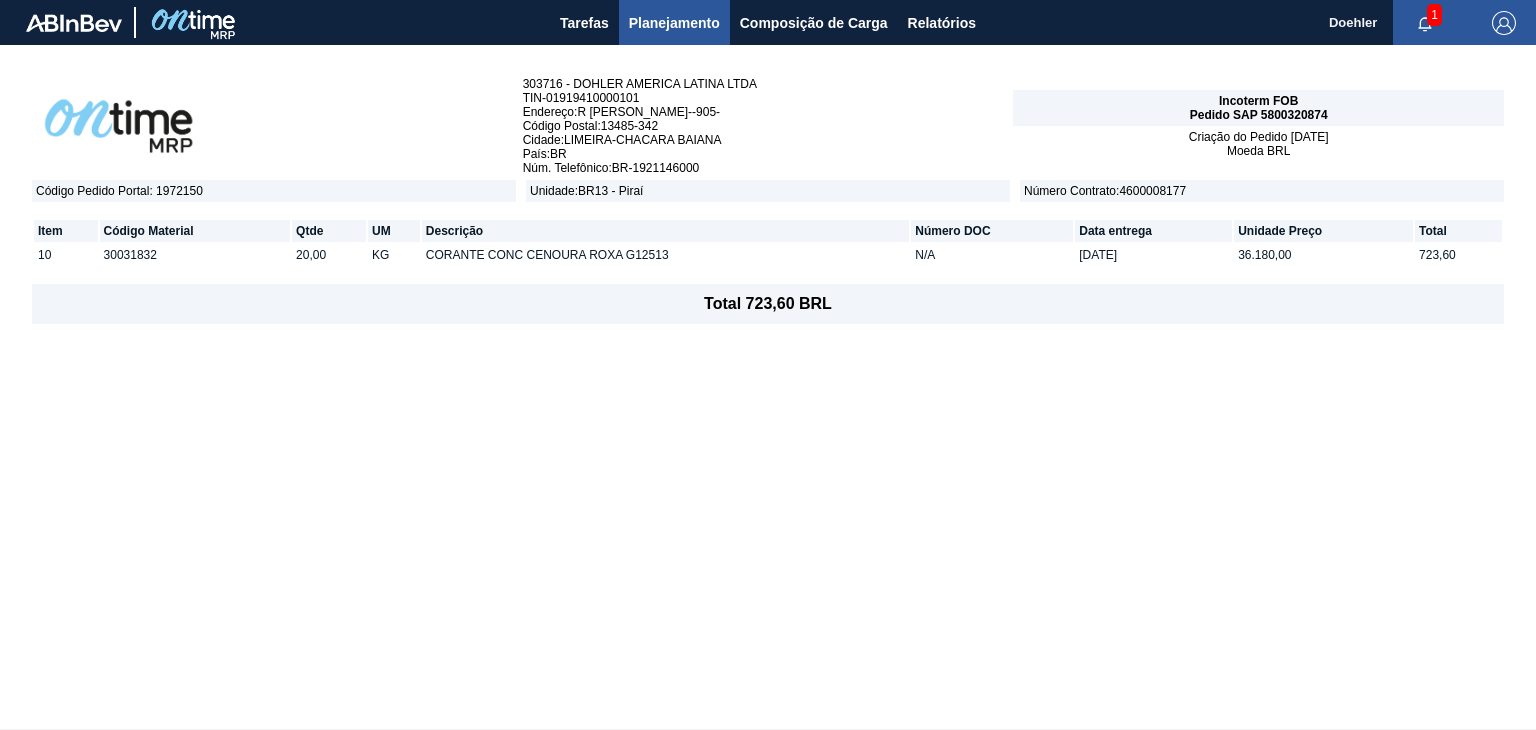 click on "303716 - DOHLER AMERICA LATINA LTDA TIN  -  01919410000101 Endereço :  R MIGUEL GUIDOTTI--905- Código Postal :  13485-342 Cidade :  LIMEIRA-CHACARA BAIANA País :  BR Núm. Telefônico :  BR-1921146000 Incoterm   FOB Pedido SAP   5800320874 Criação do Pedido   02/07/2025 Moeda   BRL Código Pedido Portal :   1972150 Unidade :  BR13 - Piraí Número Contrato :  4600008177 Item Código Material Qtde UM Descrição Número DOC Data entrega Unidade Preço Total 10 30031832 20,00 KG CORANTE CONC CENOURA ROXA G12513 N/A 16/07/2025 36.180,00 723,60 Total   723,60   BRL" at bounding box center (768, 387) 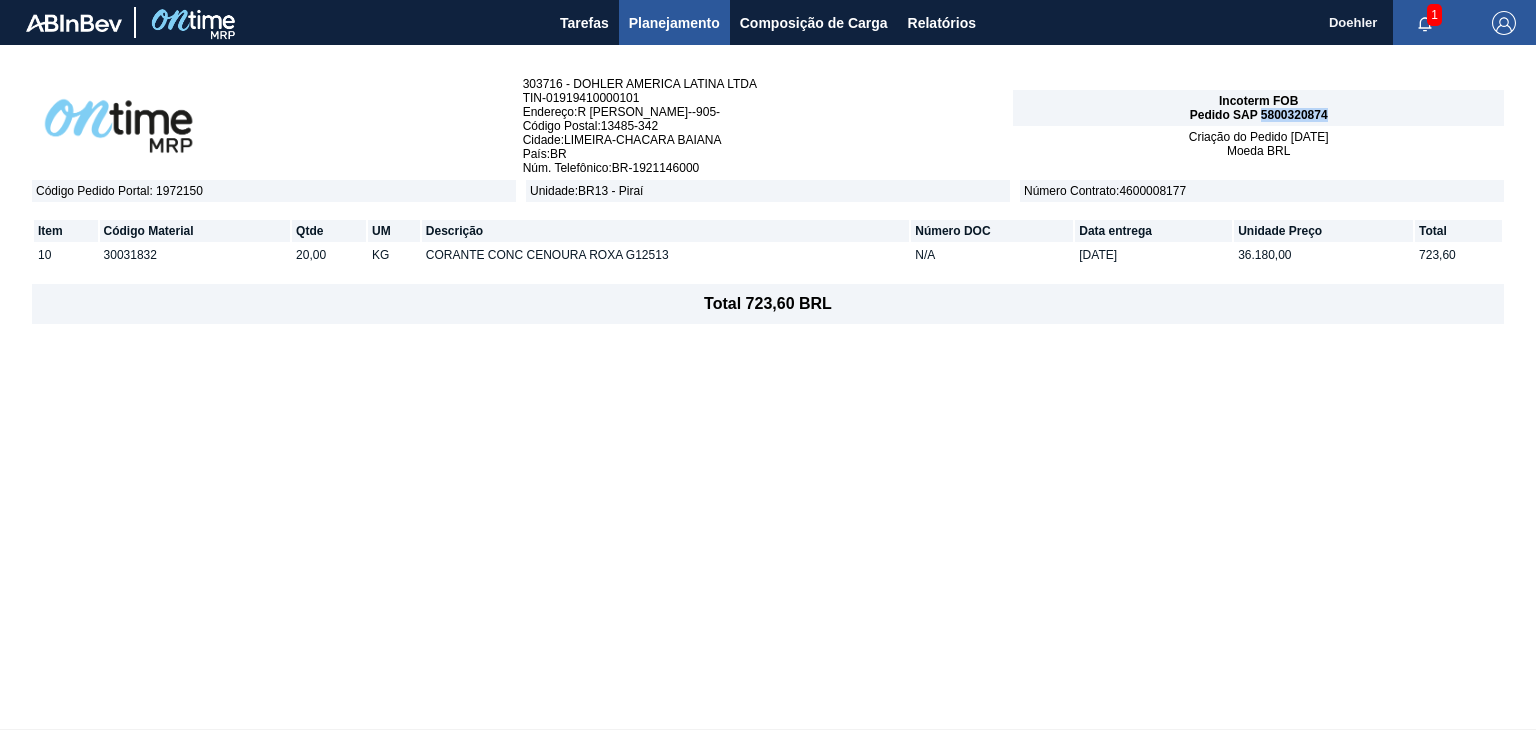 drag, startPoint x: 1332, startPoint y: 116, endPoint x: 1260, endPoint y: 114, distance: 72.02777 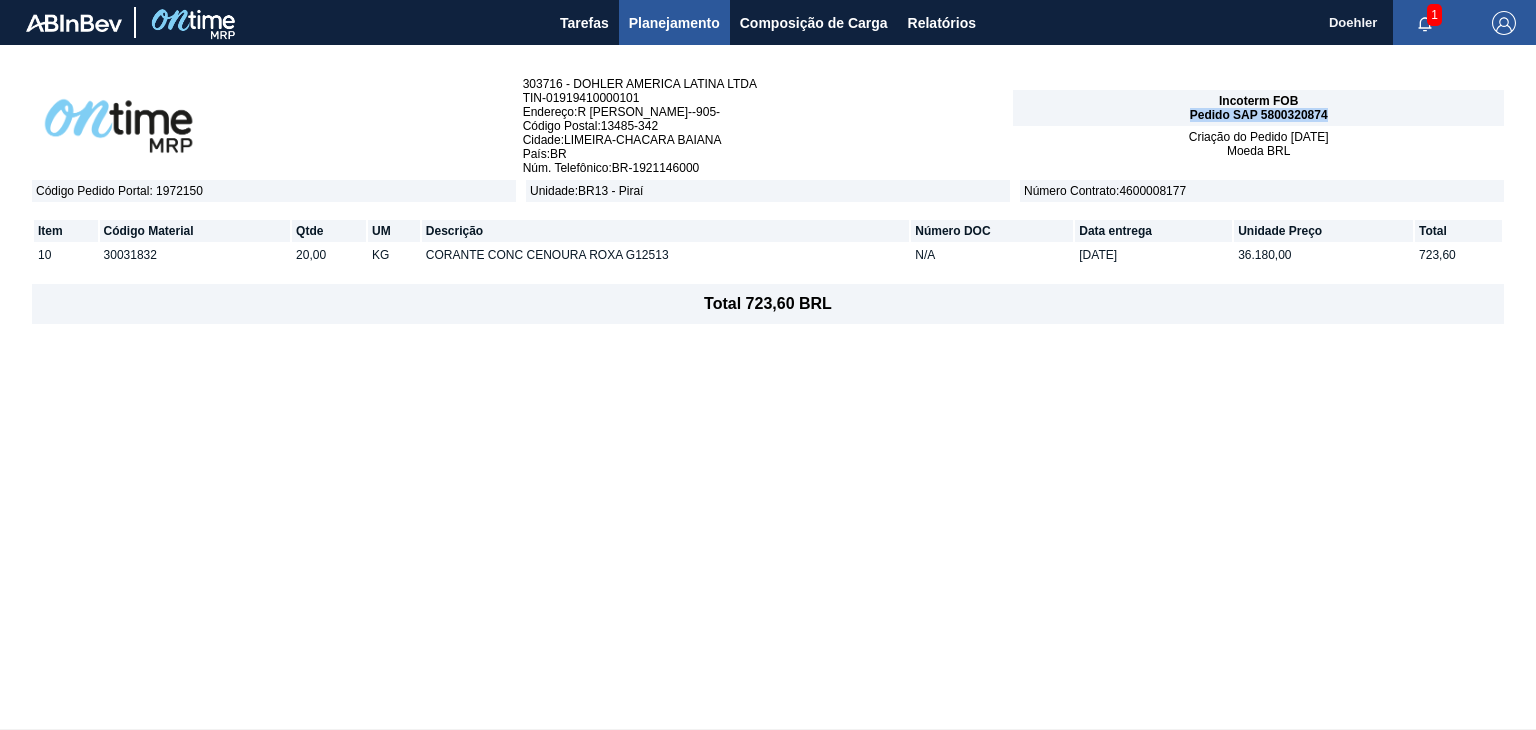 drag, startPoint x: 1336, startPoint y: 107, endPoint x: 1192, endPoint y: 105, distance: 144.01389 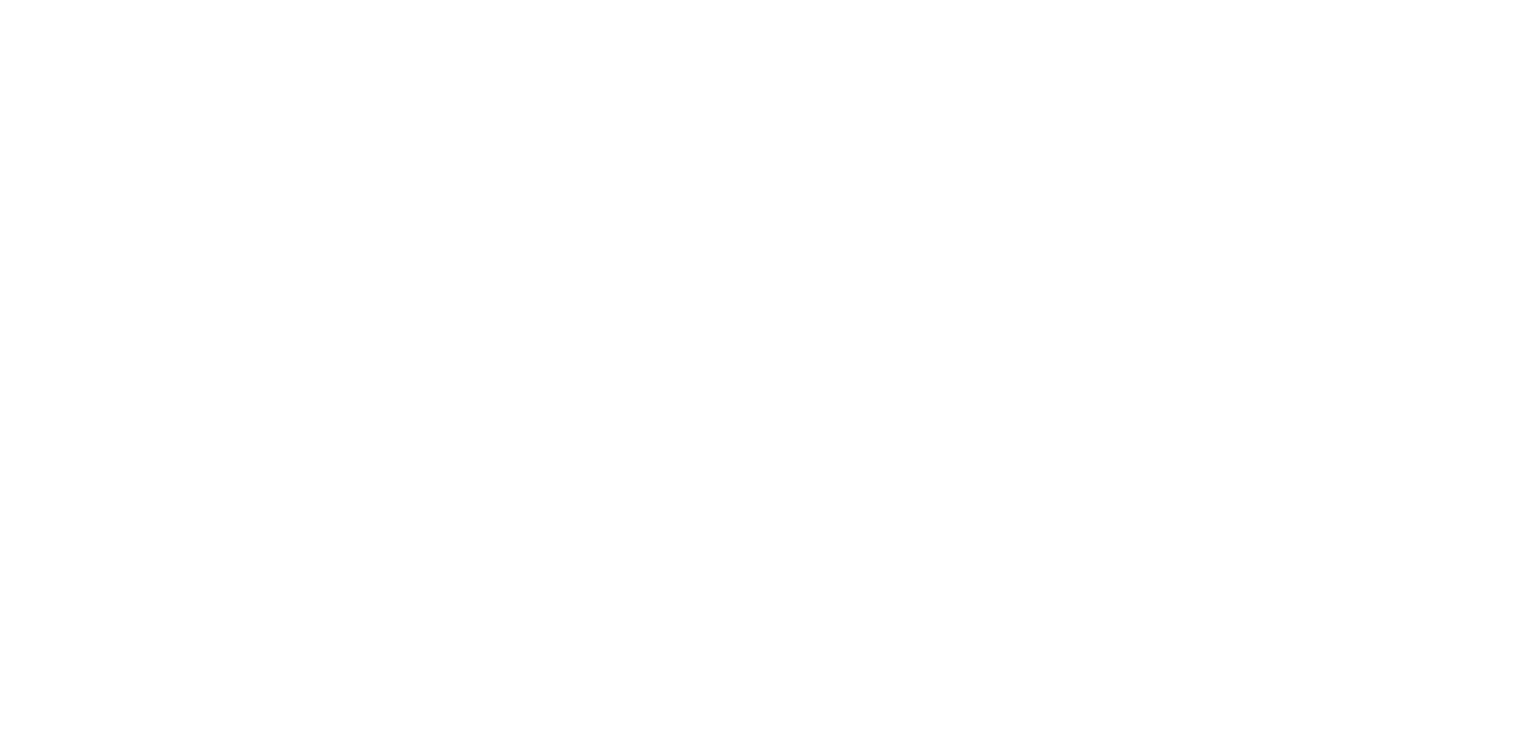 scroll, scrollTop: 0, scrollLeft: 0, axis: both 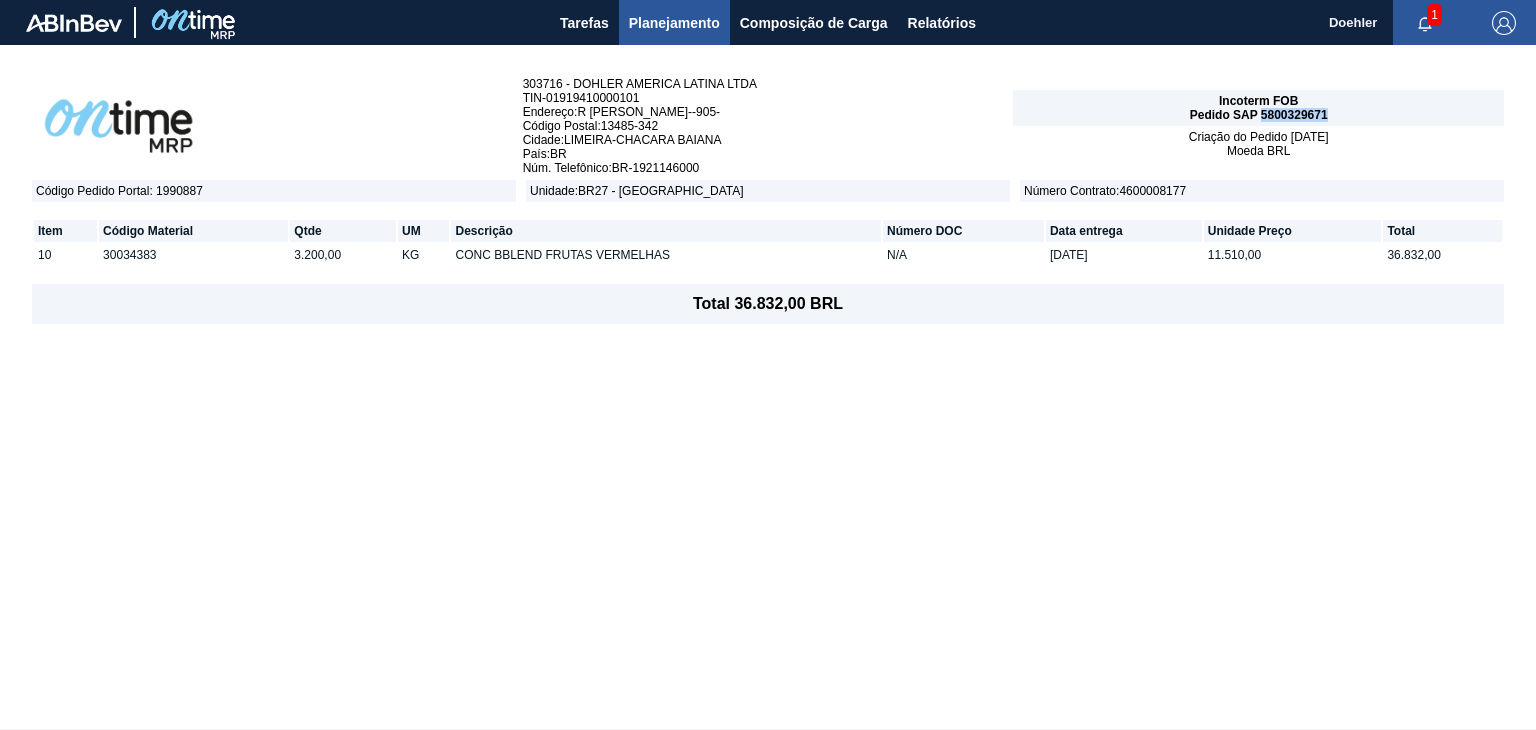 drag, startPoint x: 1332, startPoint y: 116, endPoint x: 1263, endPoint y: 115, distance: 69.00725 